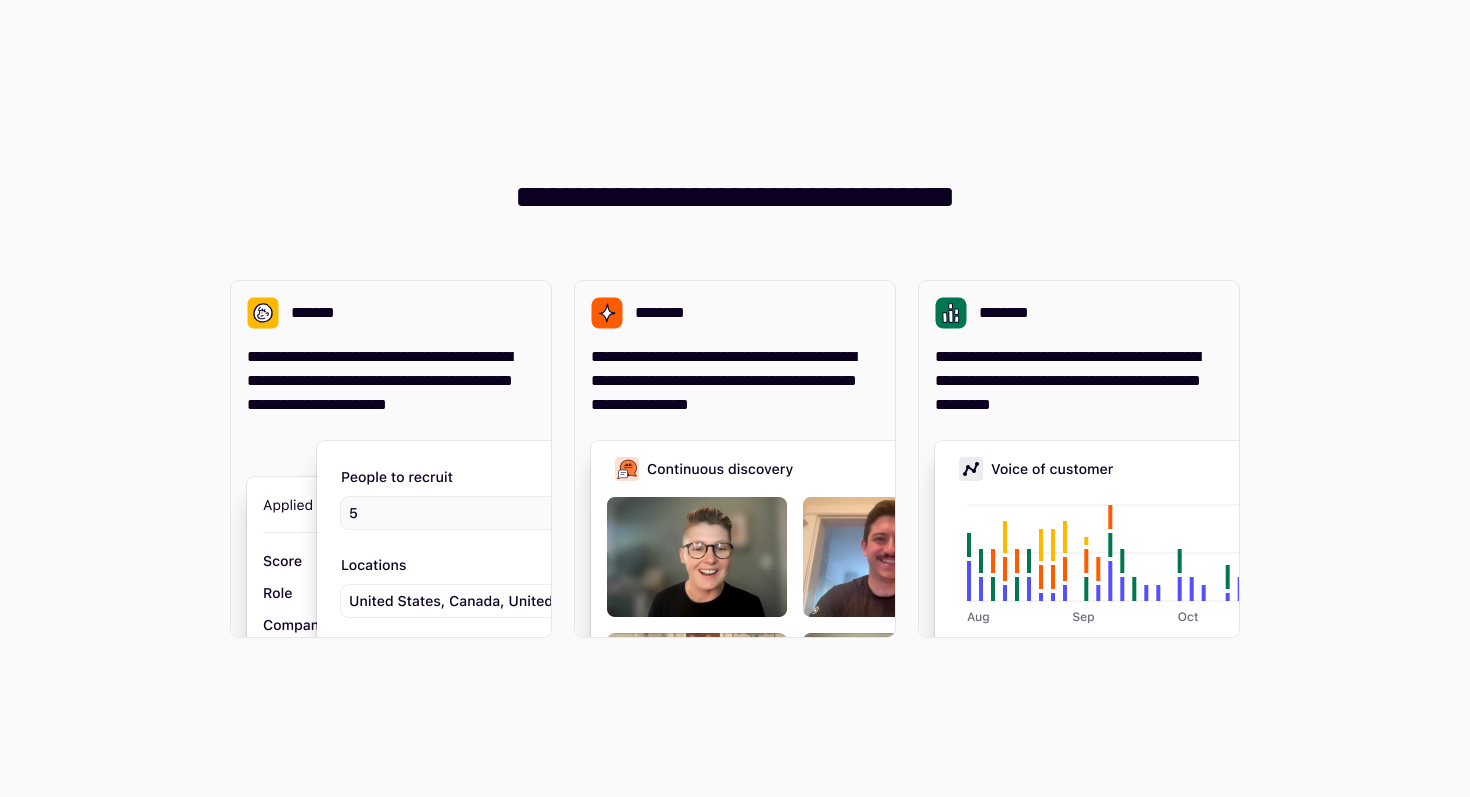 scroll, scrollTop: 0, scrollLeft: 0, axis: both 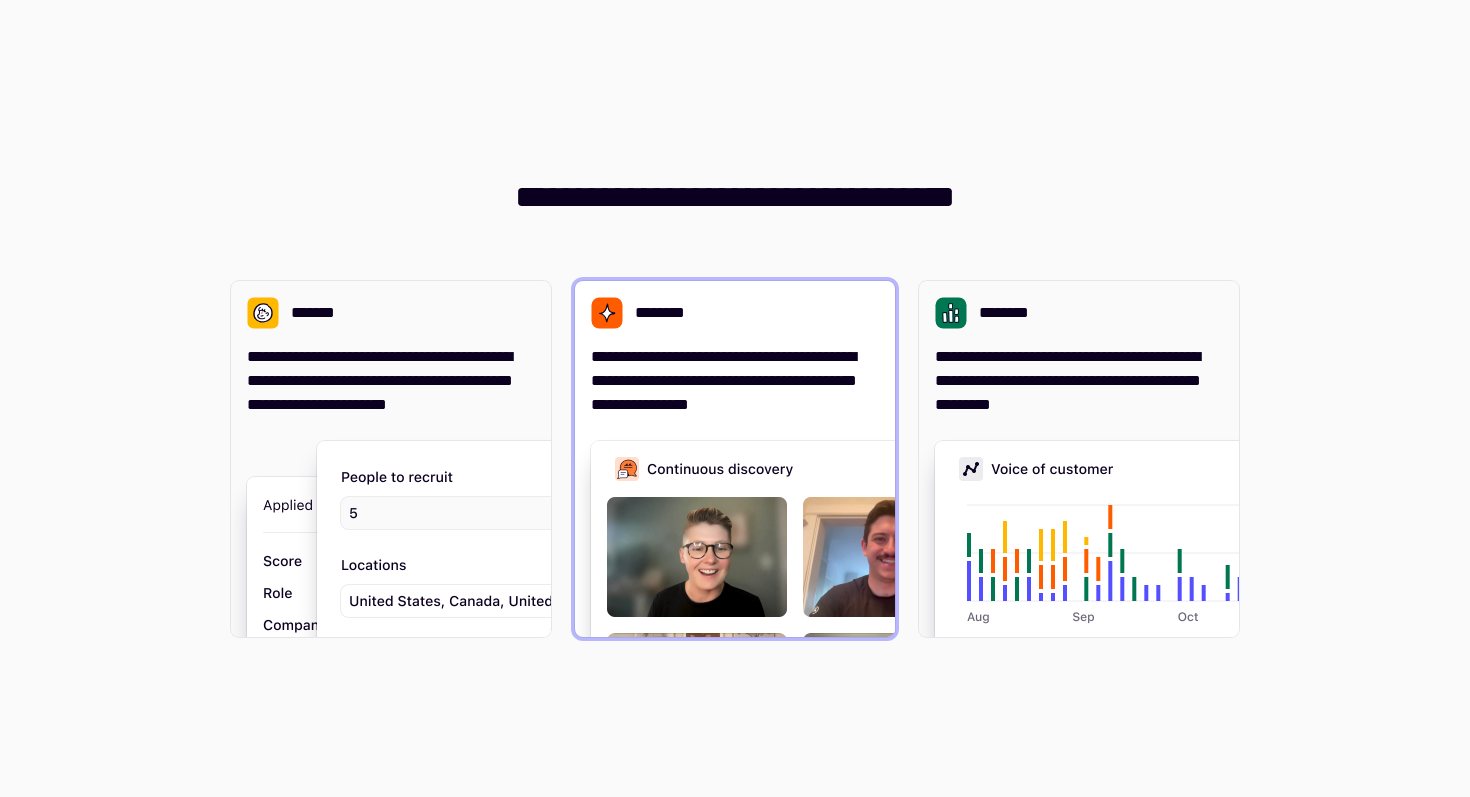click on "**********" at bounding box center (735, 381) 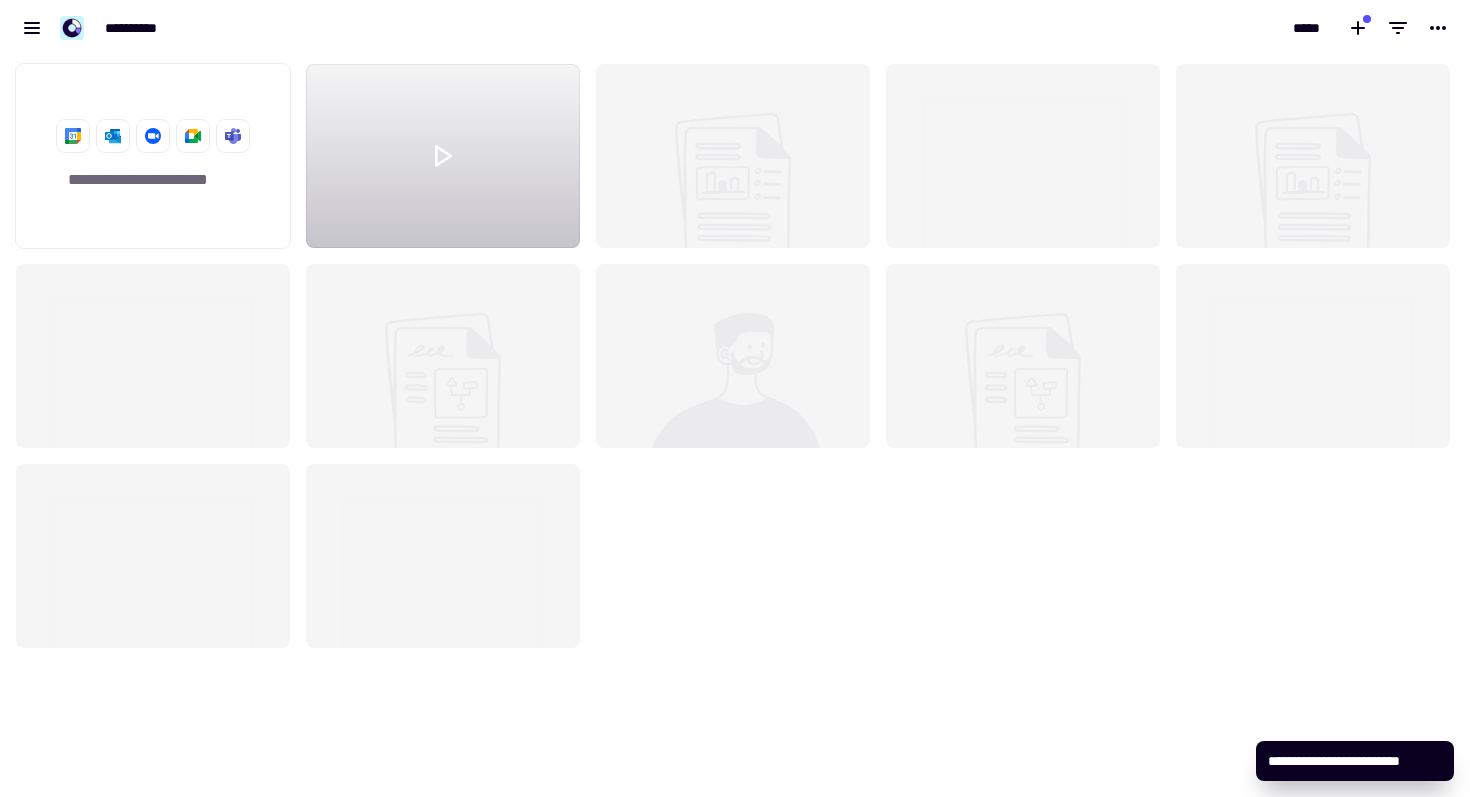 scroll, scrollTop: 1, scrollLeft: 1, axis: both 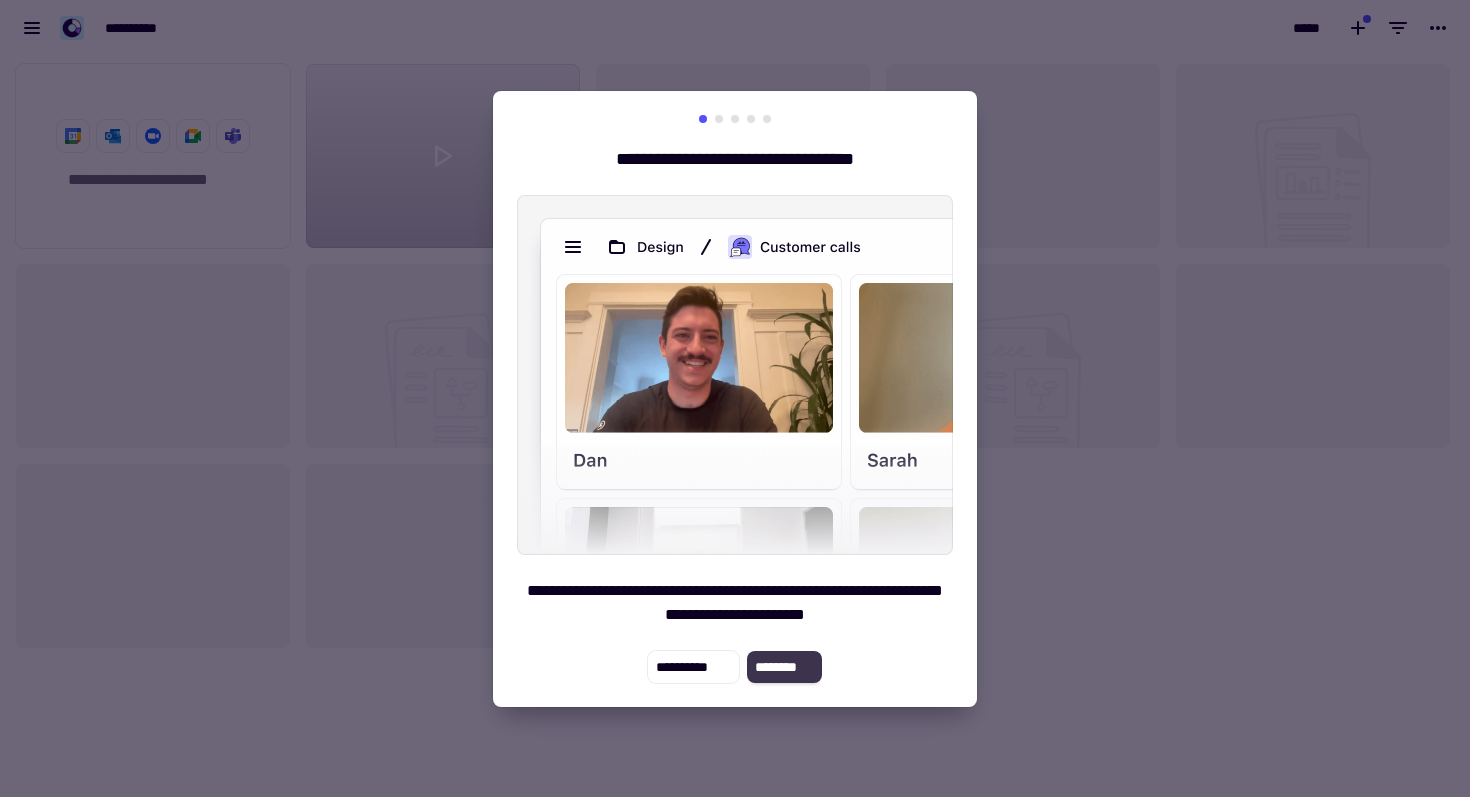 click on "********" 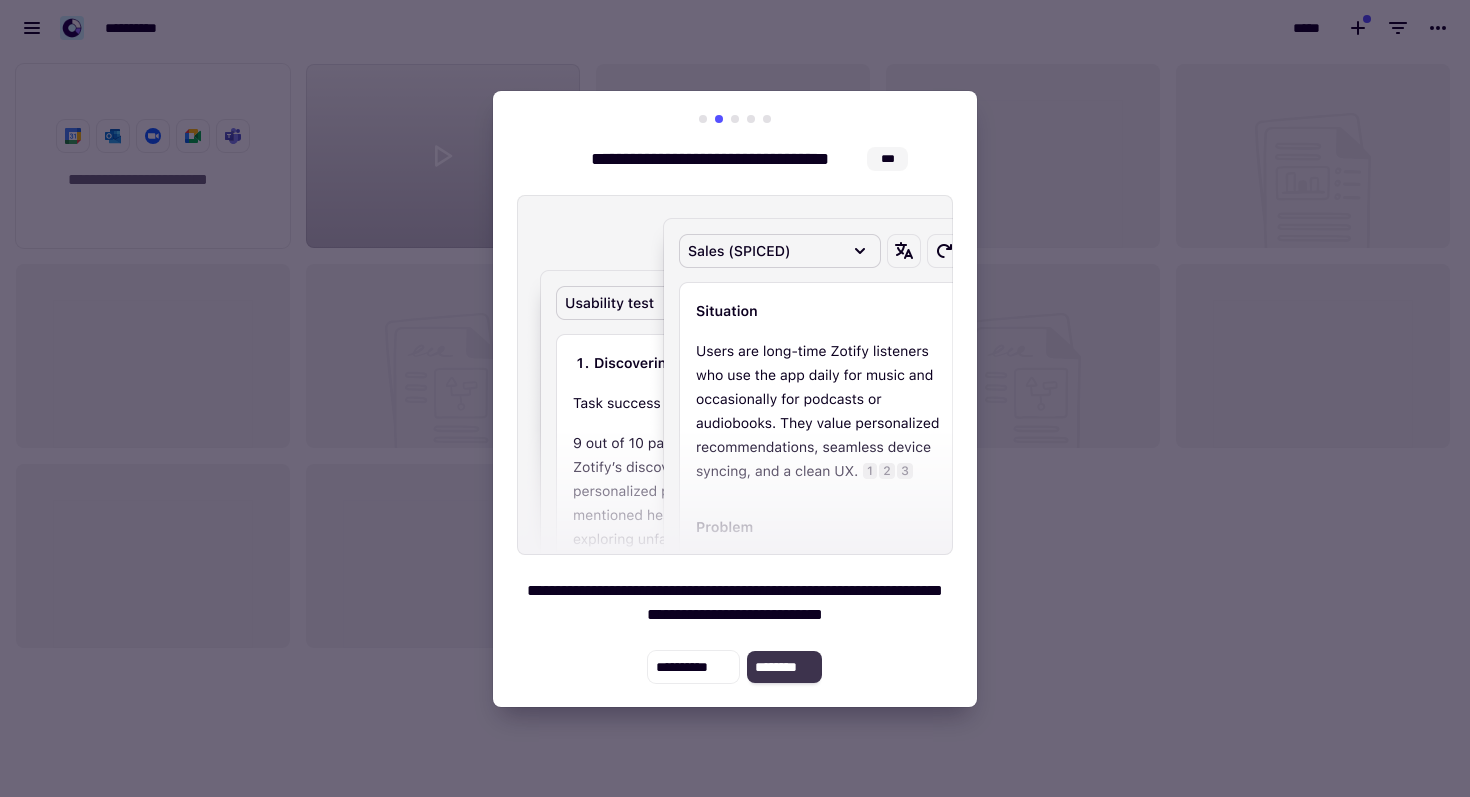 click on "********" 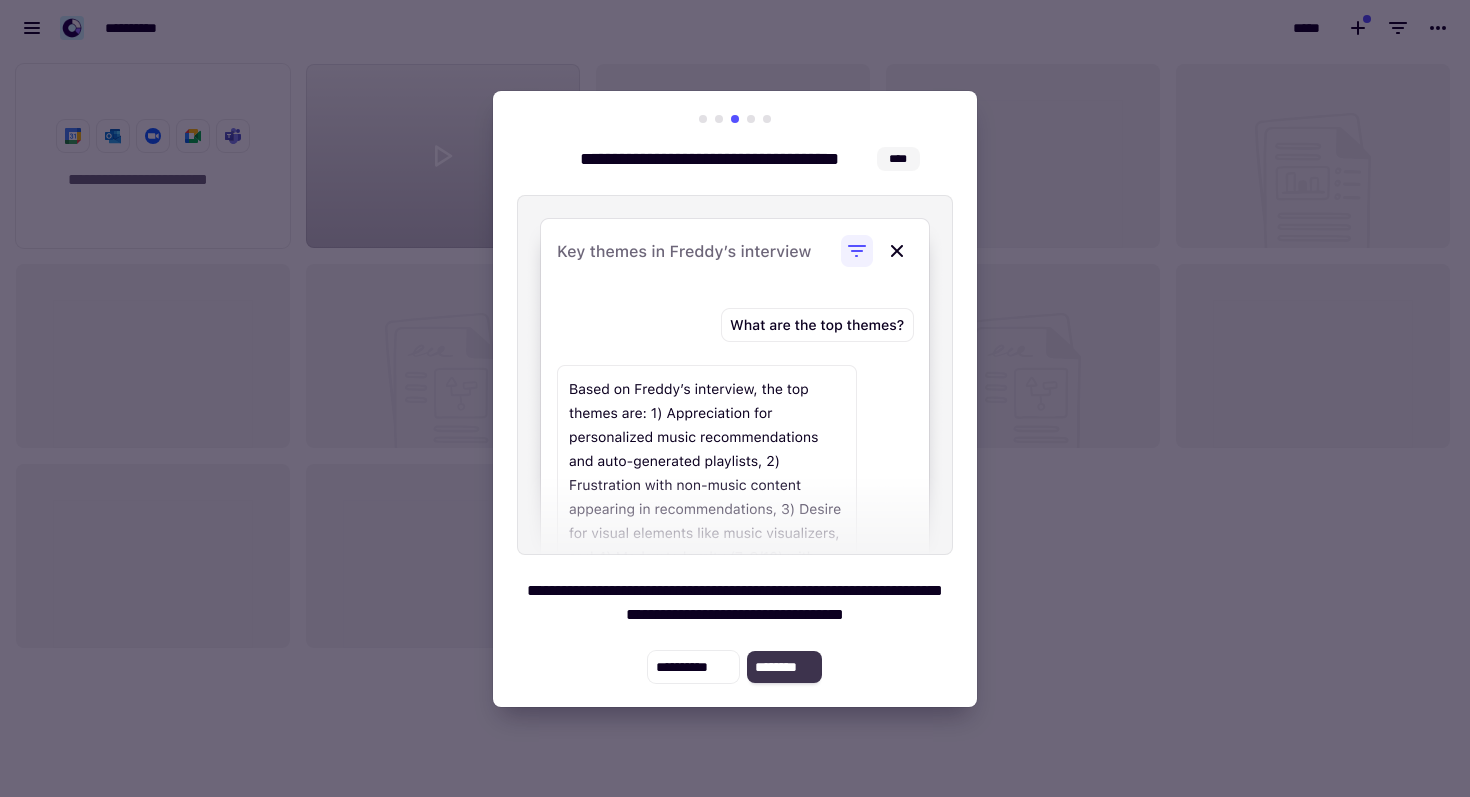 click on "********" 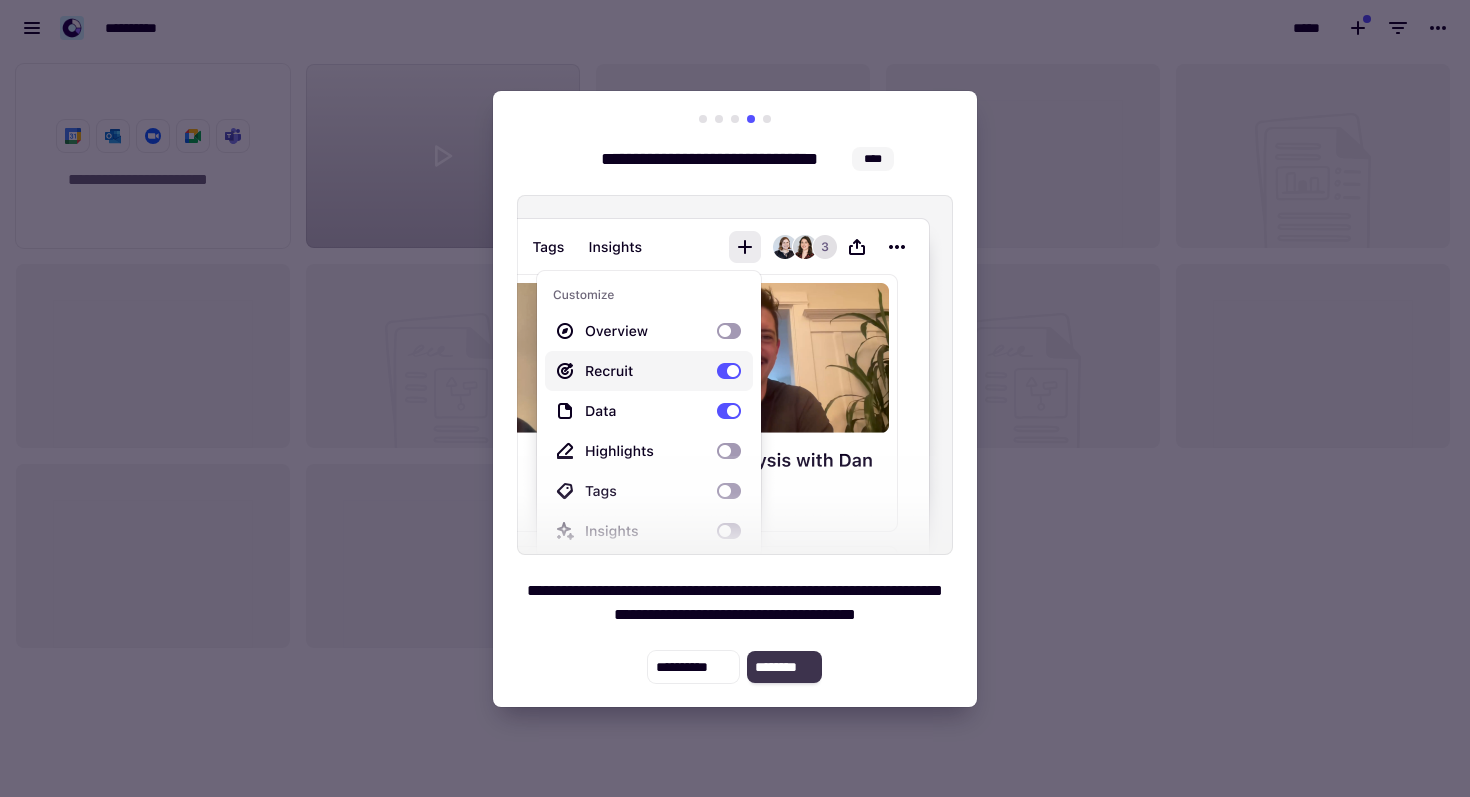 click on "********" 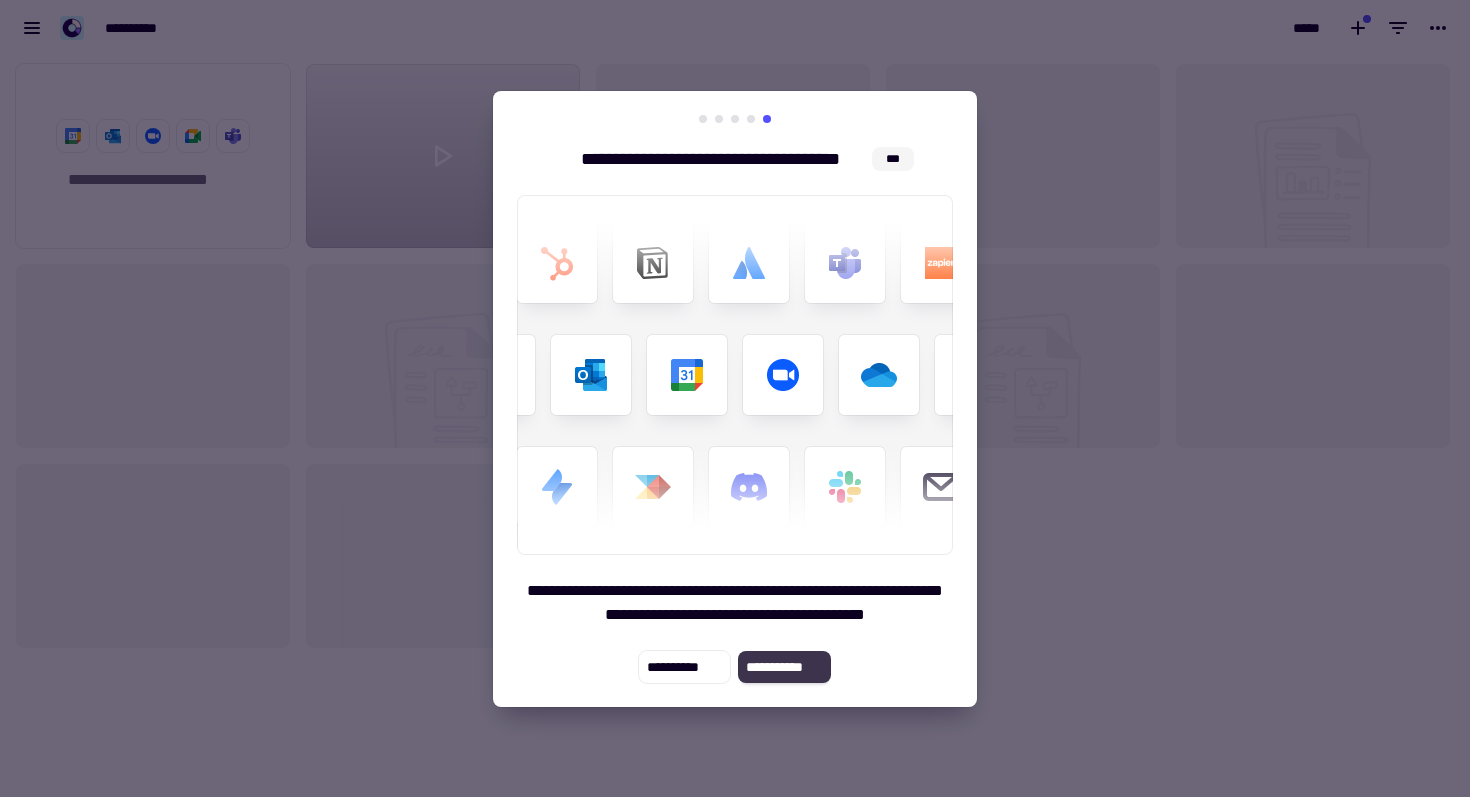 click on "**********" 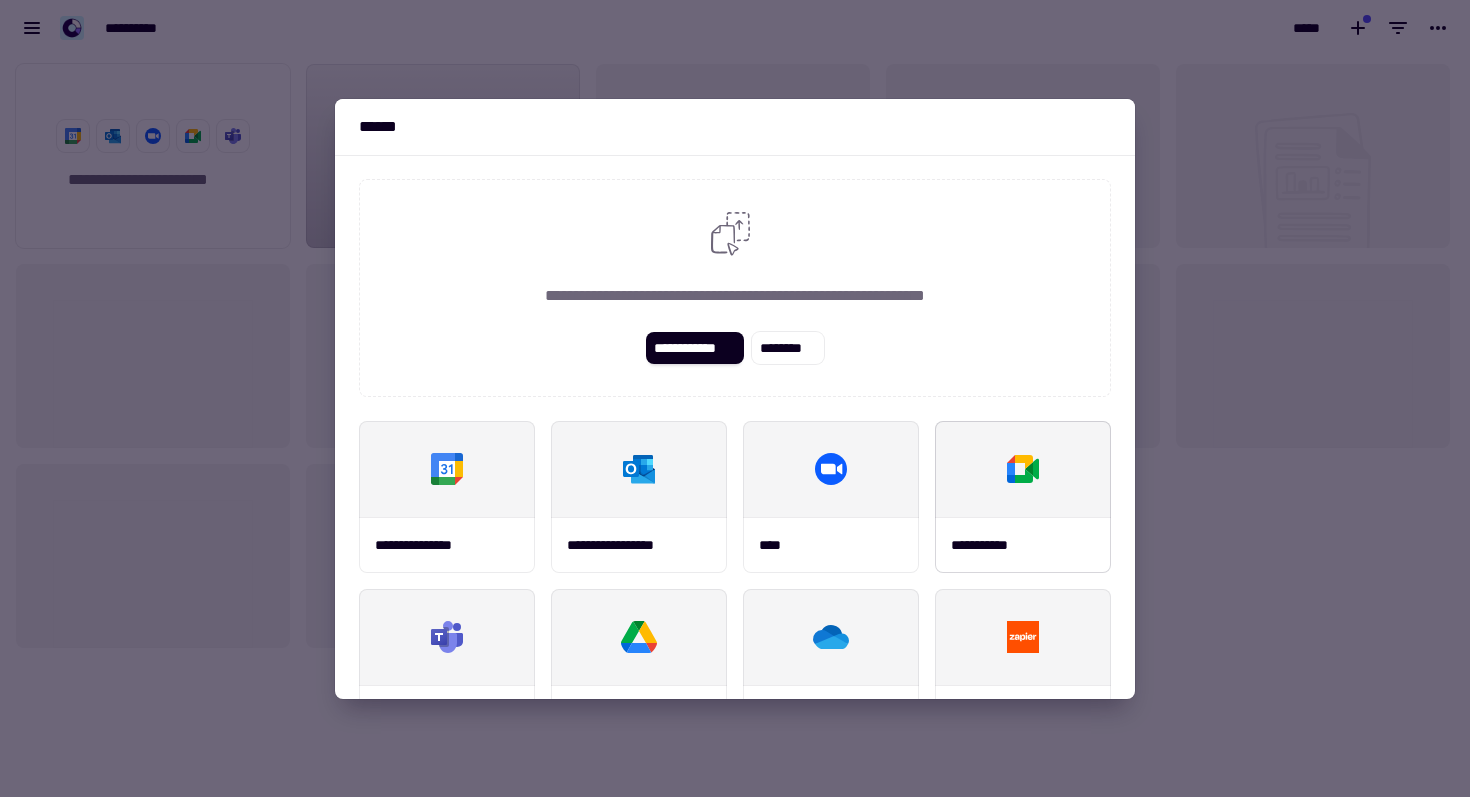 click at bounding box center (1023, 469) 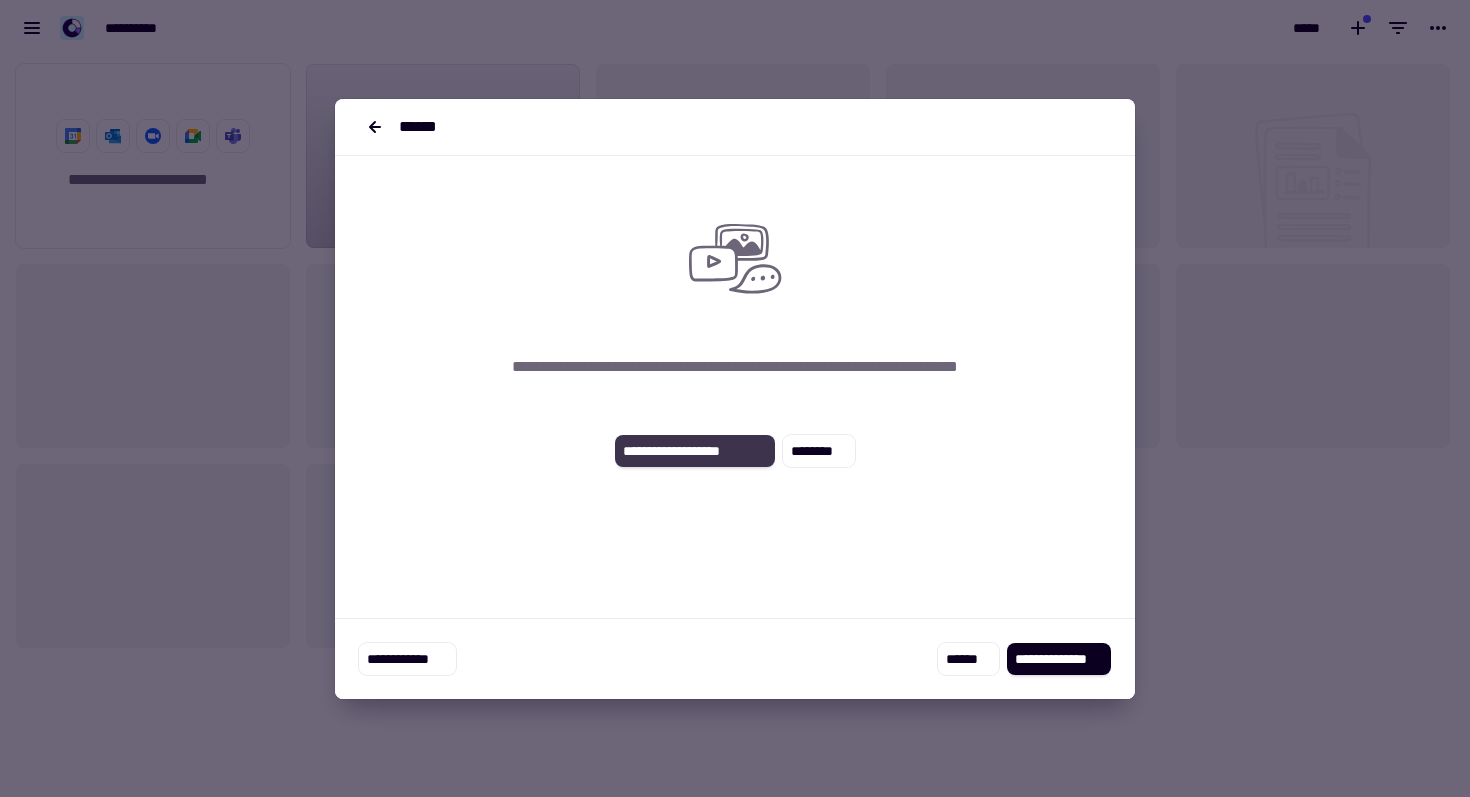click on "**********" 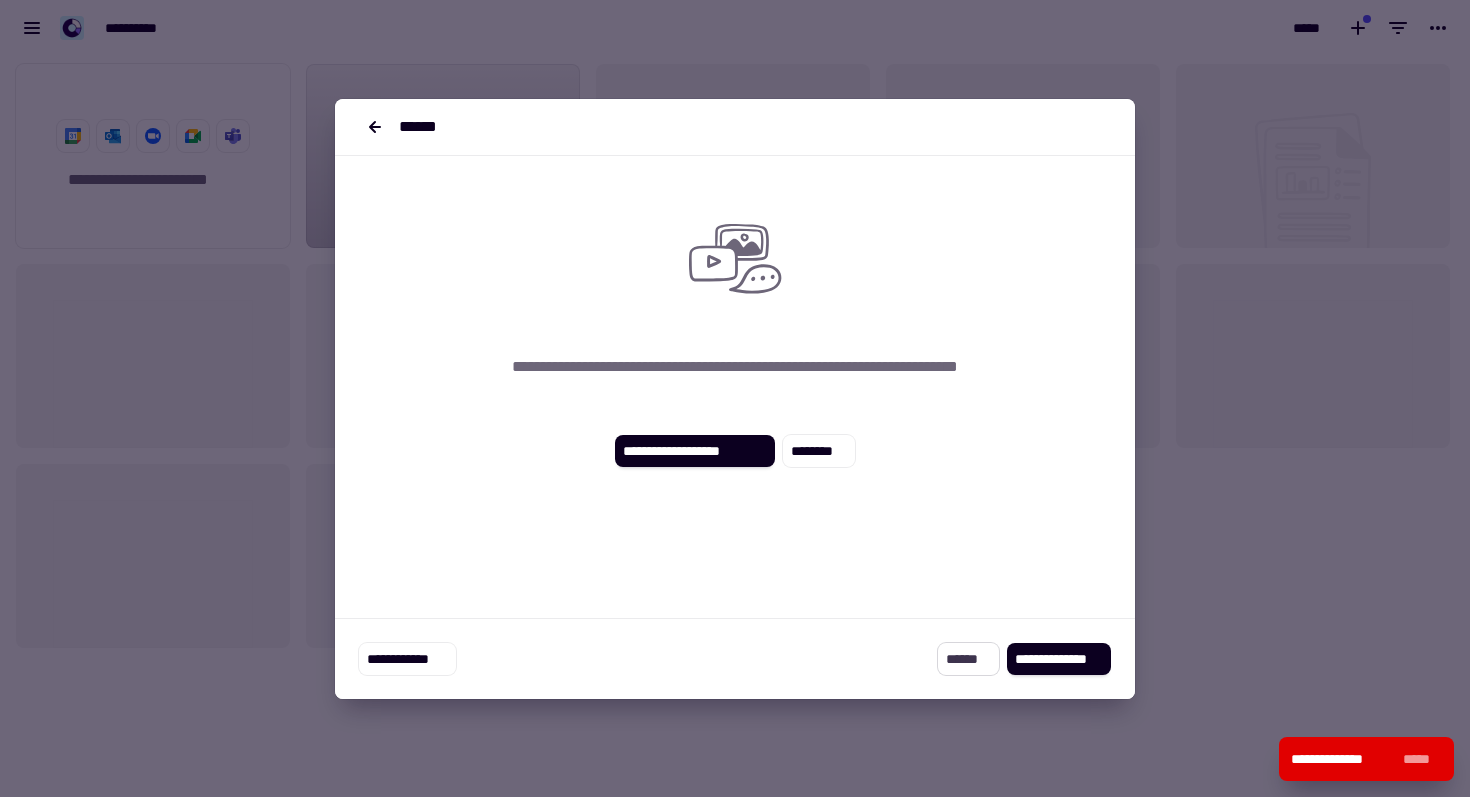 click on "******" 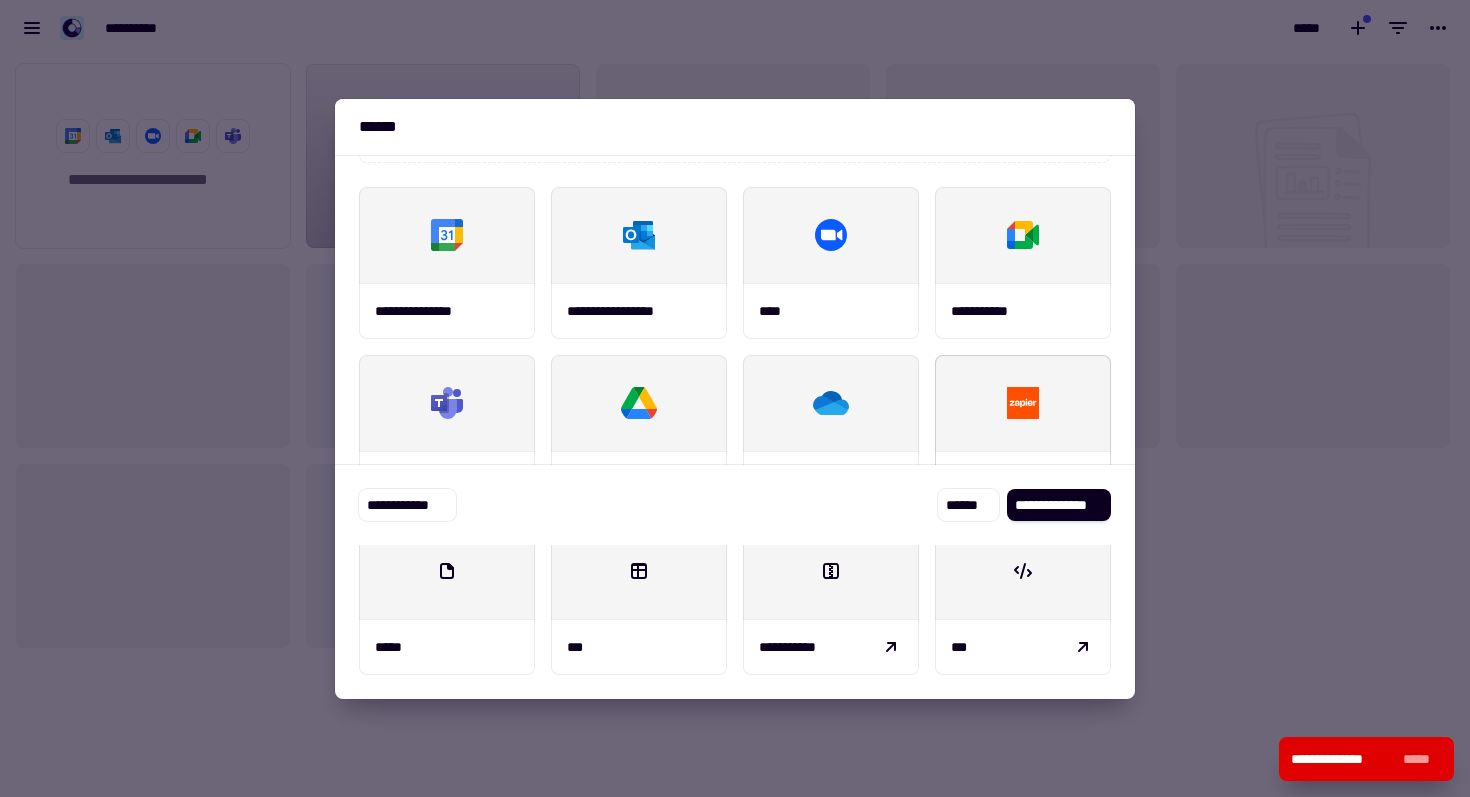 scroll, scrollTop: 0, scrollLeft: 0, axis: both 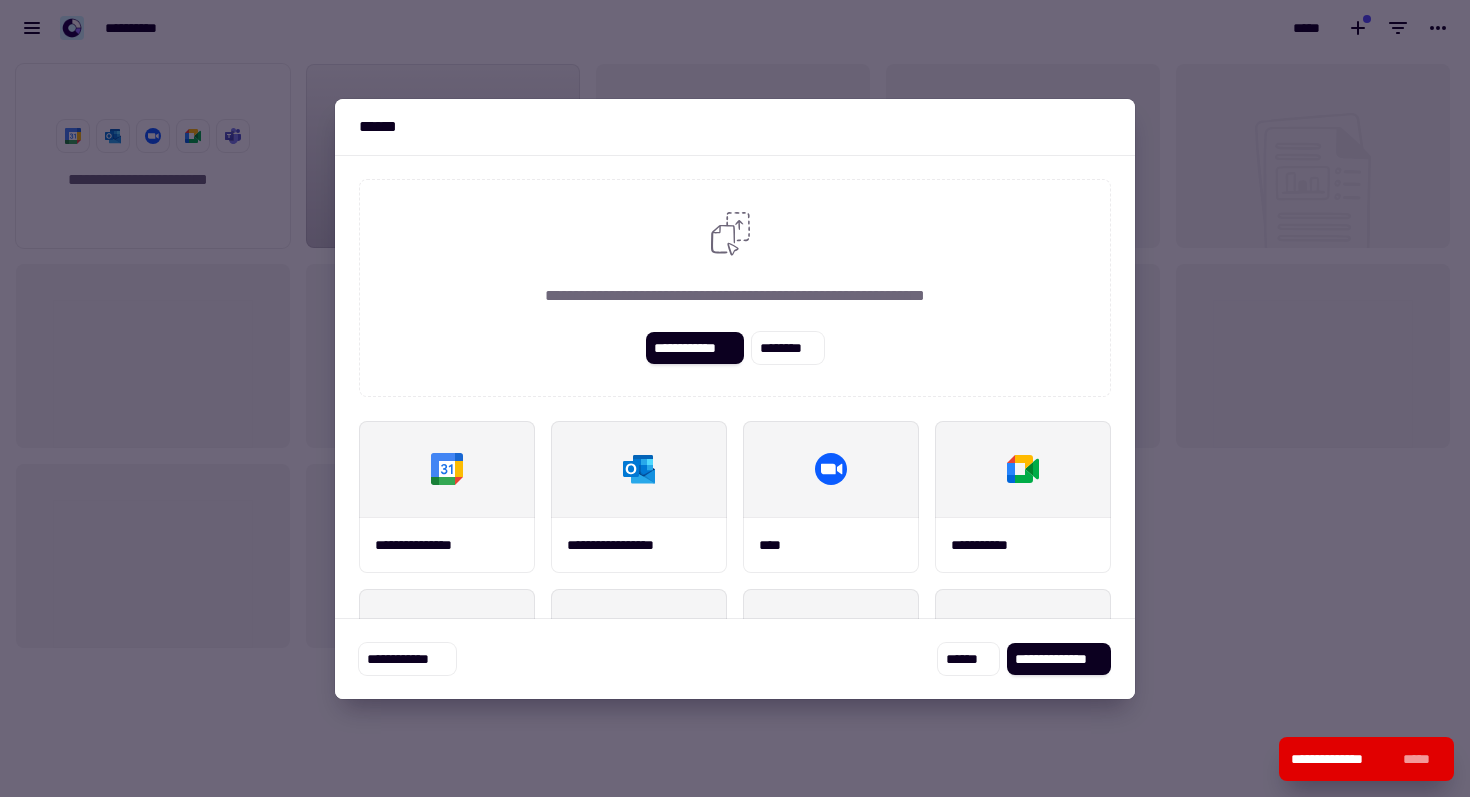 click at bounding box center (735, 398) 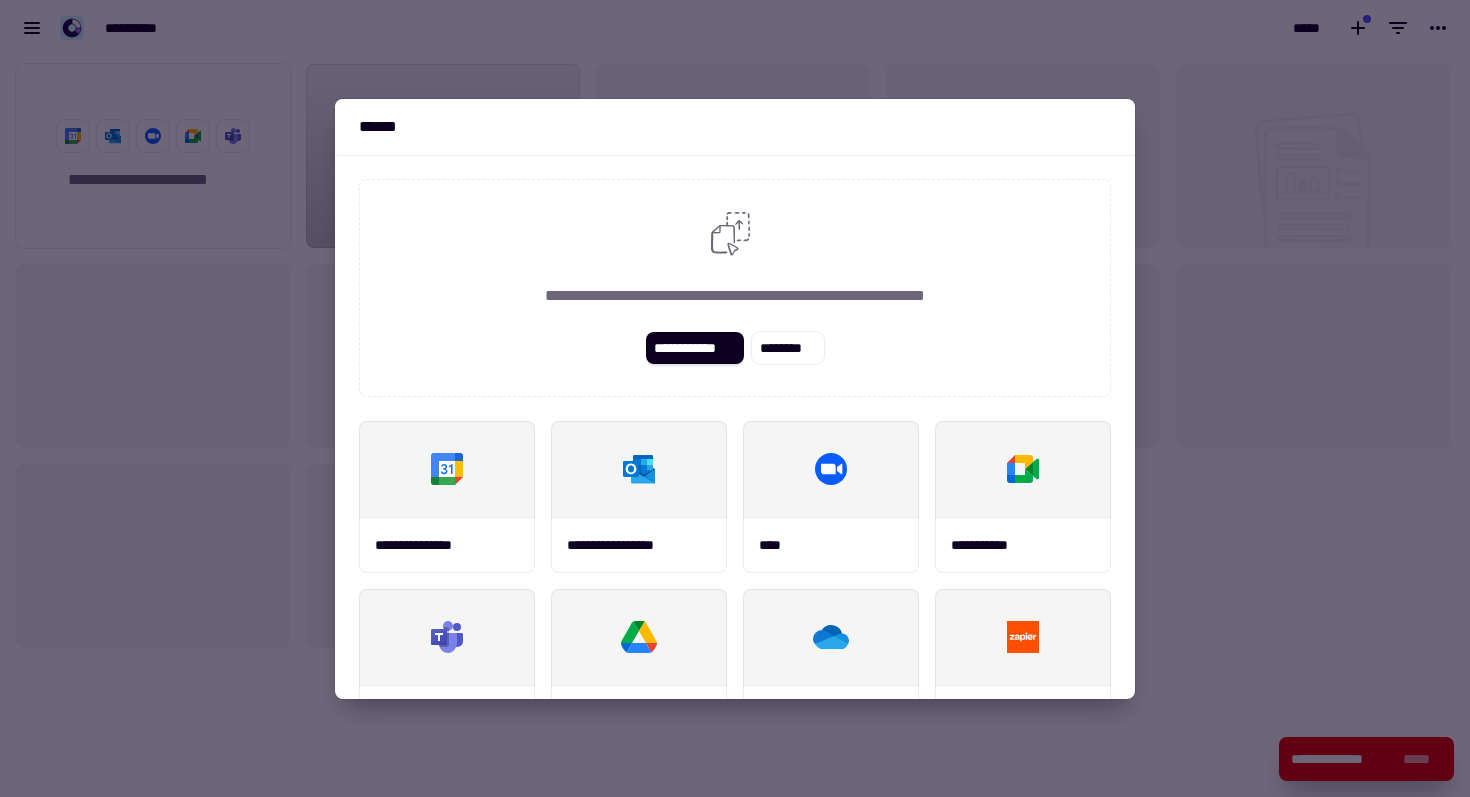 click at bounding box center (735, 398) 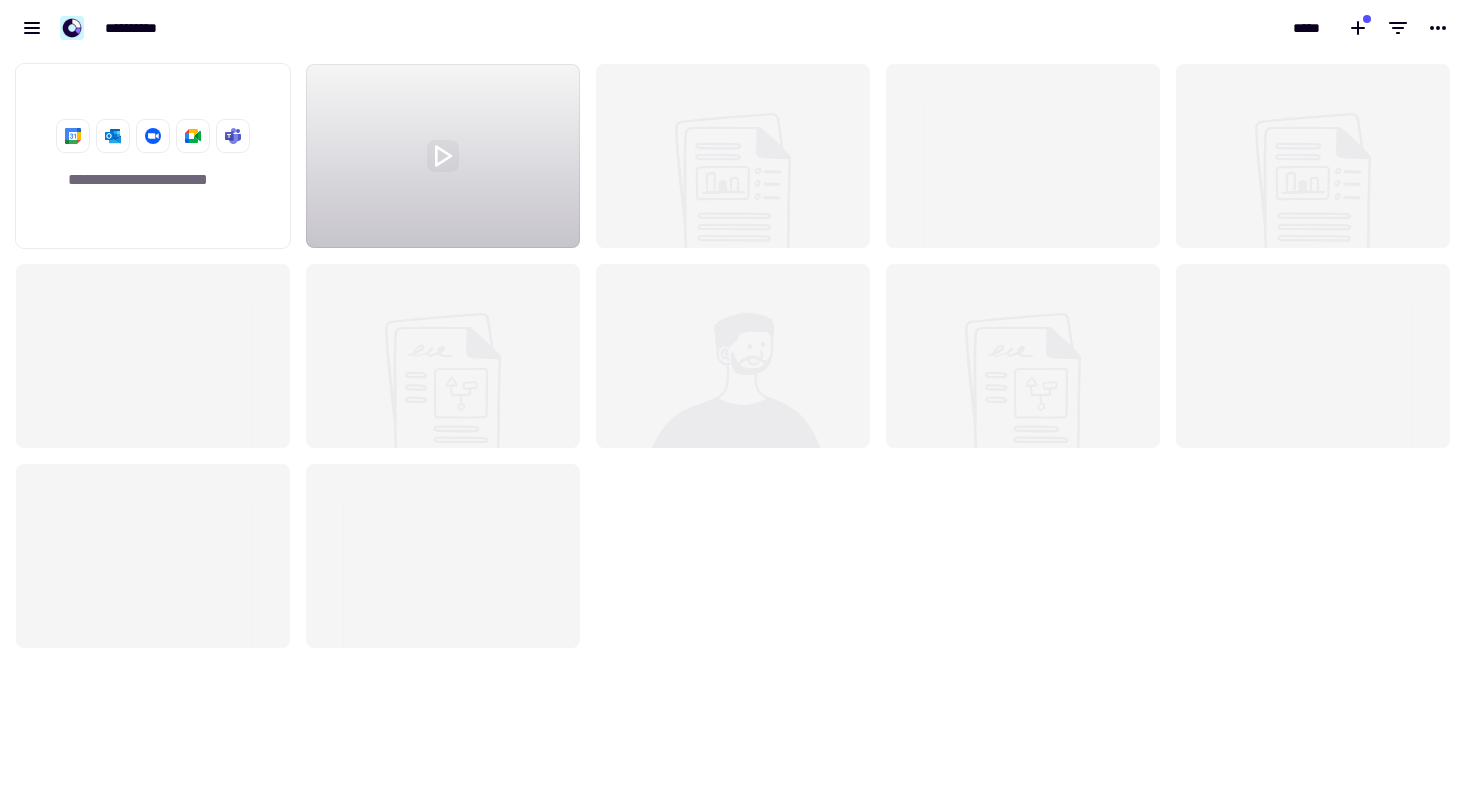 click 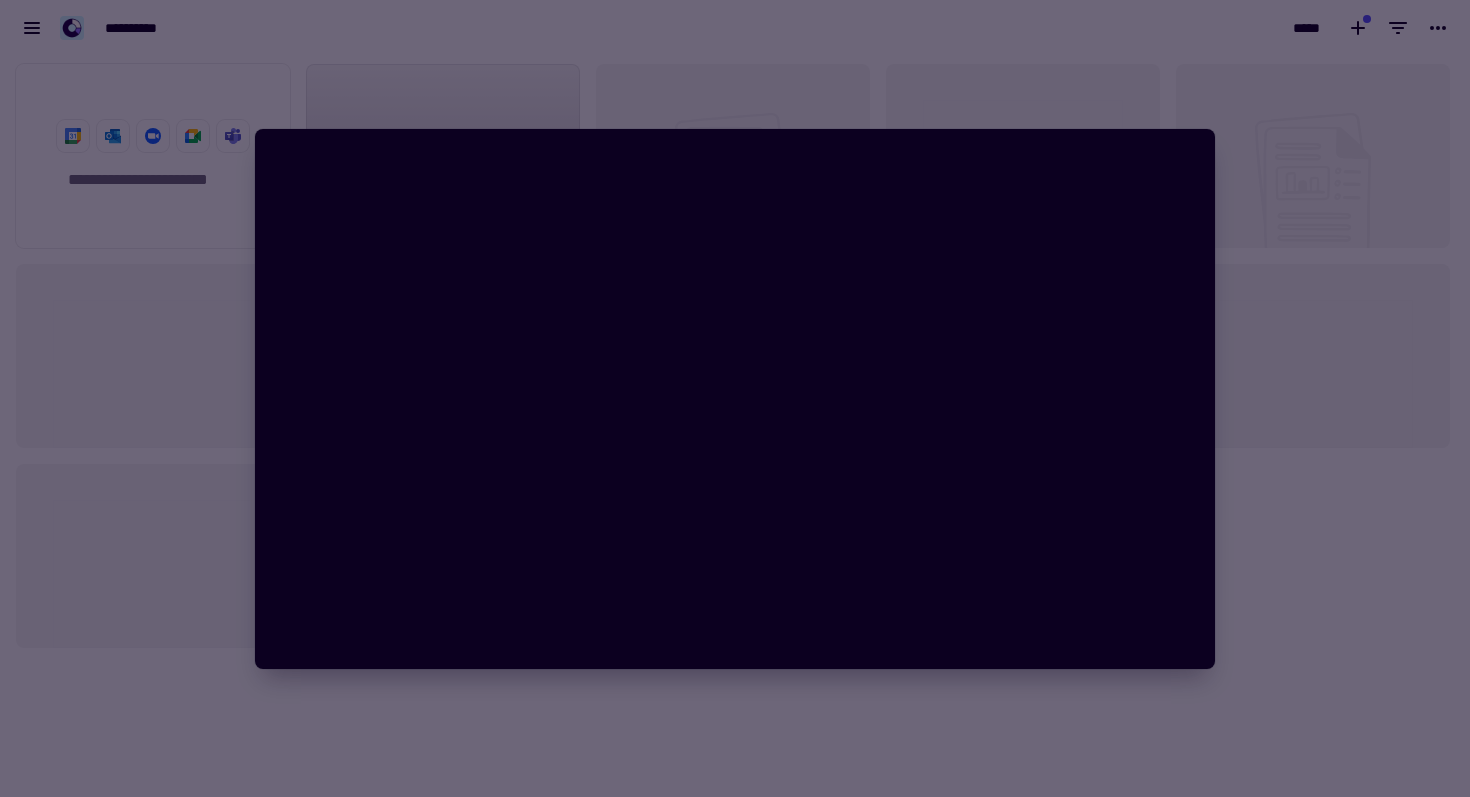type 